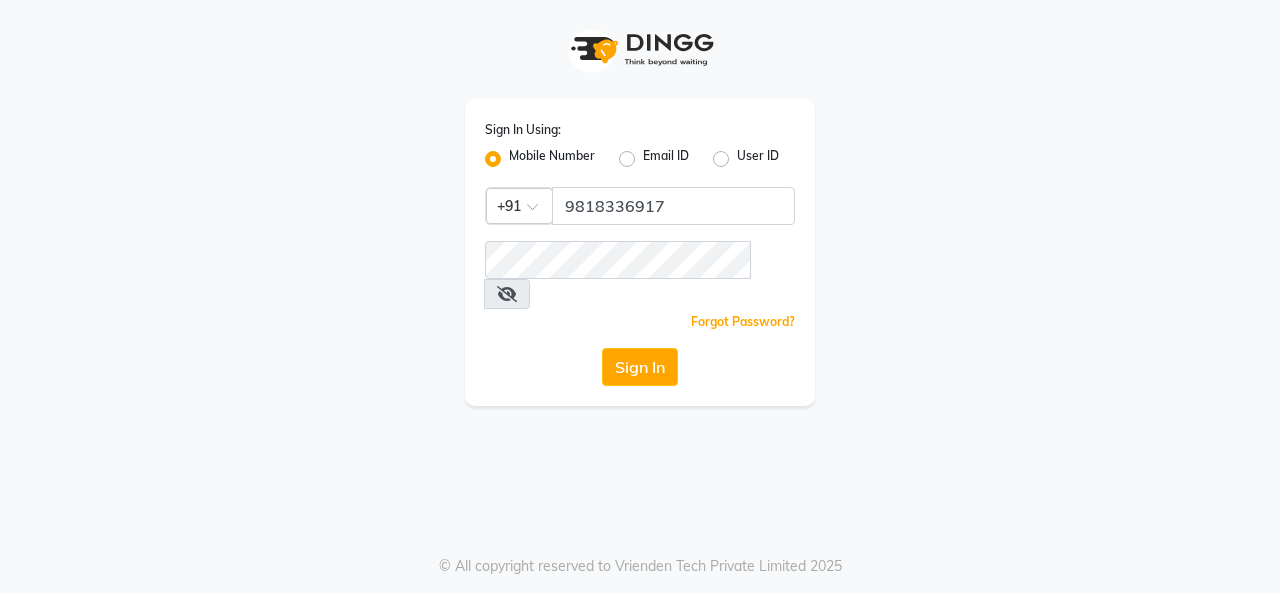 scroll, scrollTop: 0, scrollLeft: 0, axis: both 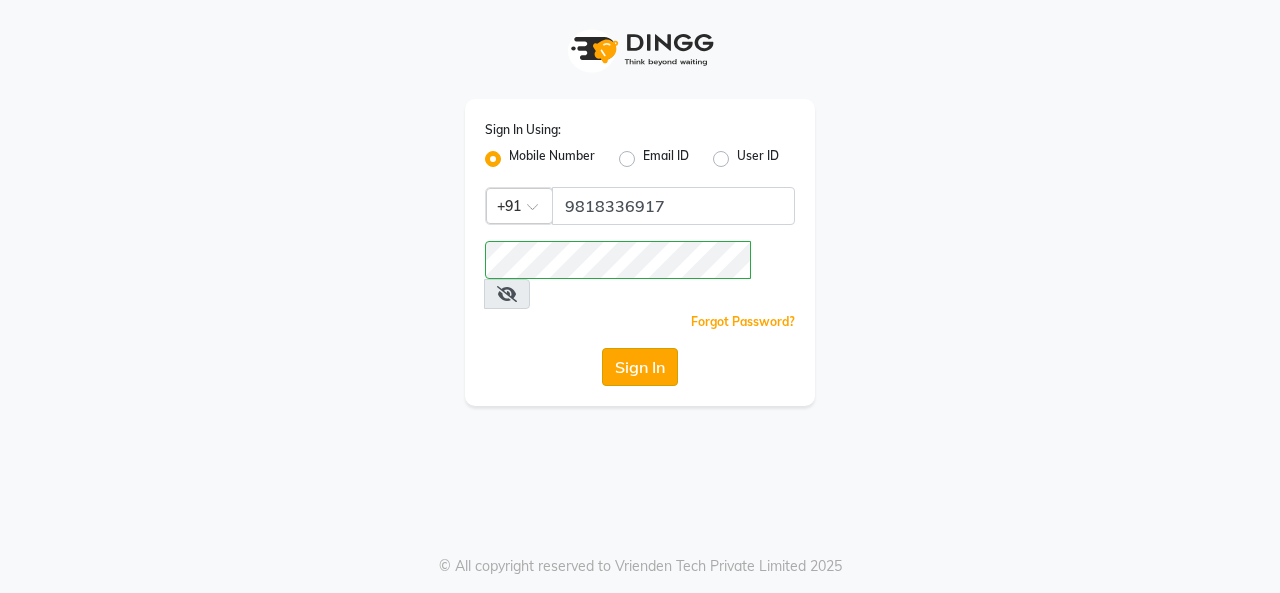 click on "Sign In" 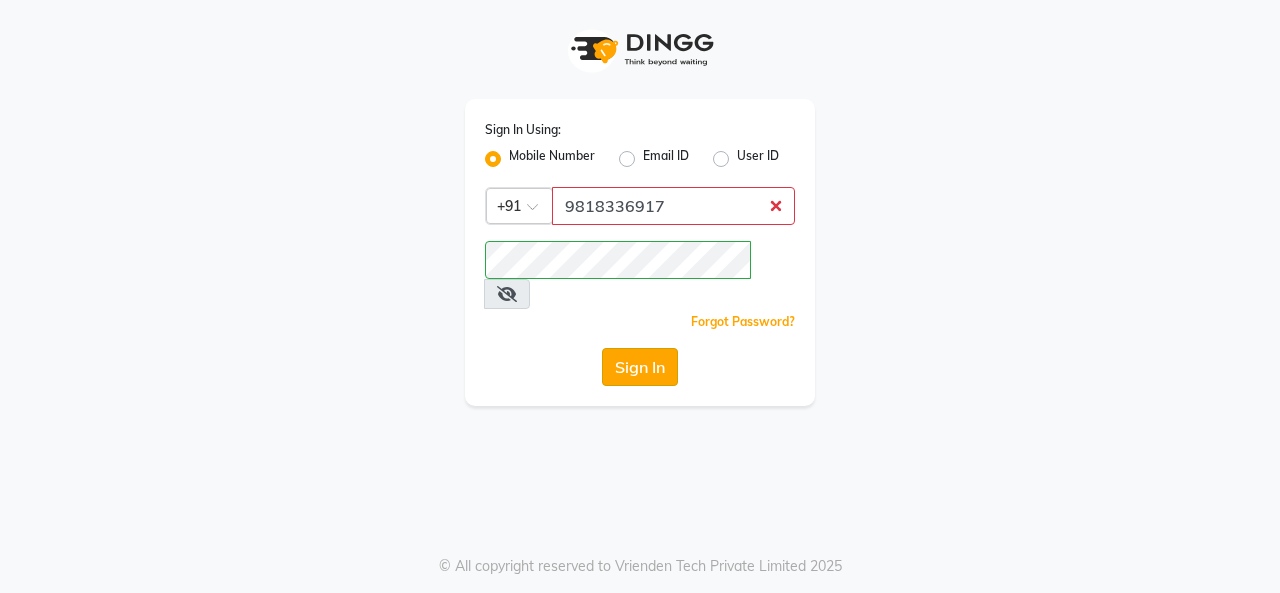 click on "Sign In" 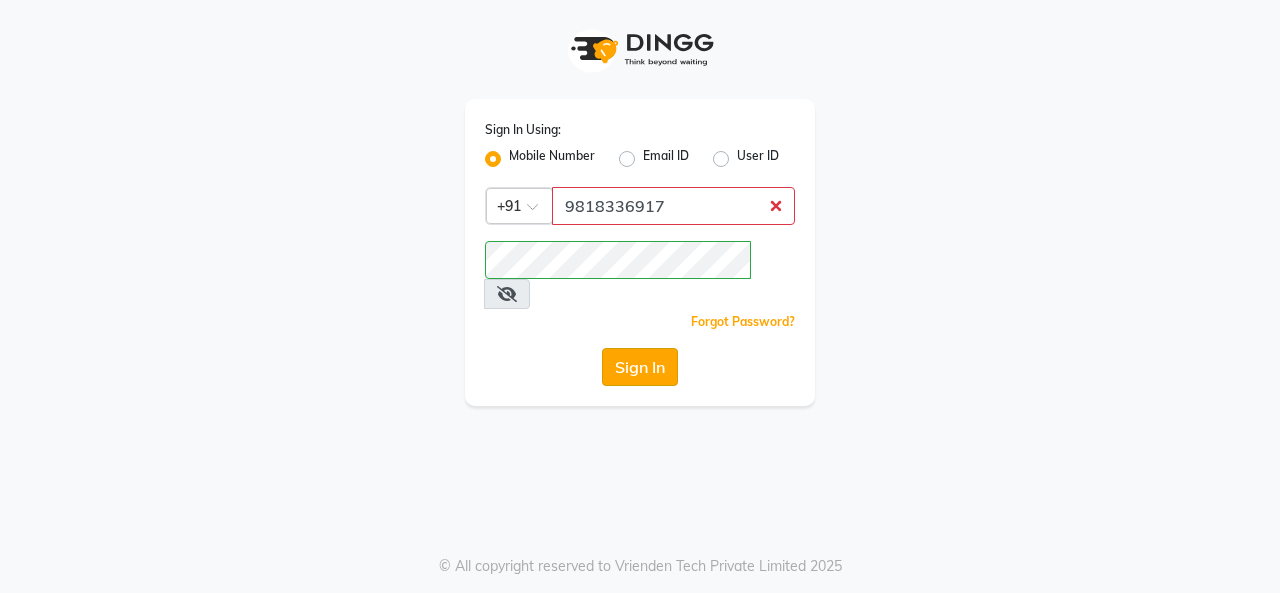 click on "Sign In" 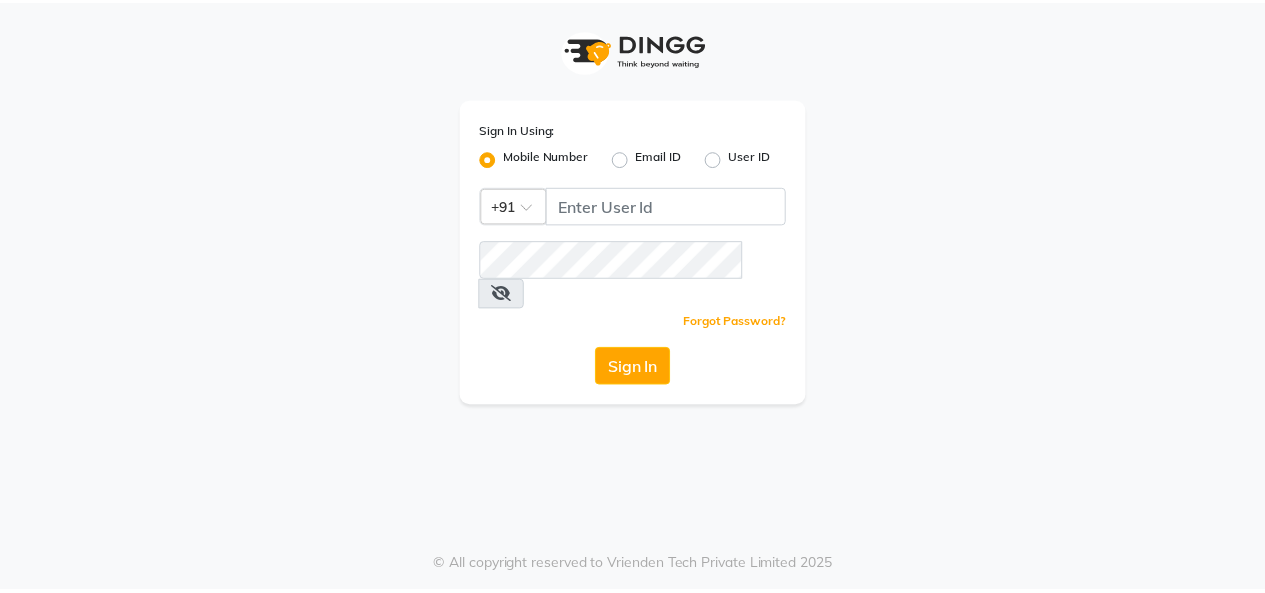 scroll, scrollTop: 0, scrollLeft: 0, axis: both 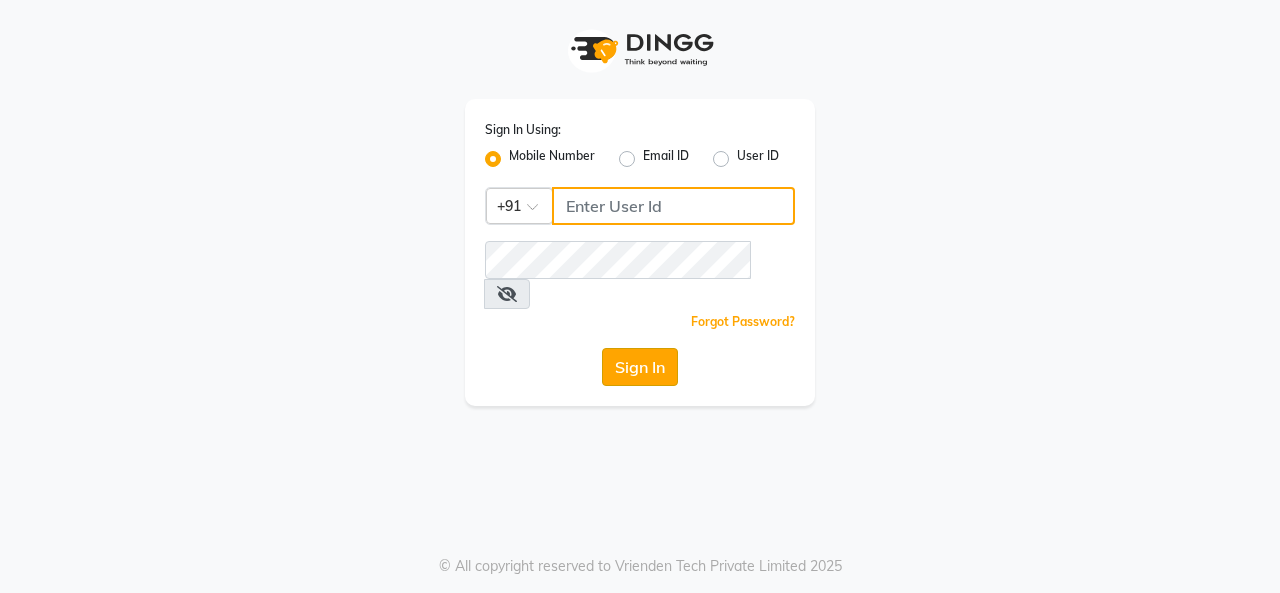 type on "9818336917" 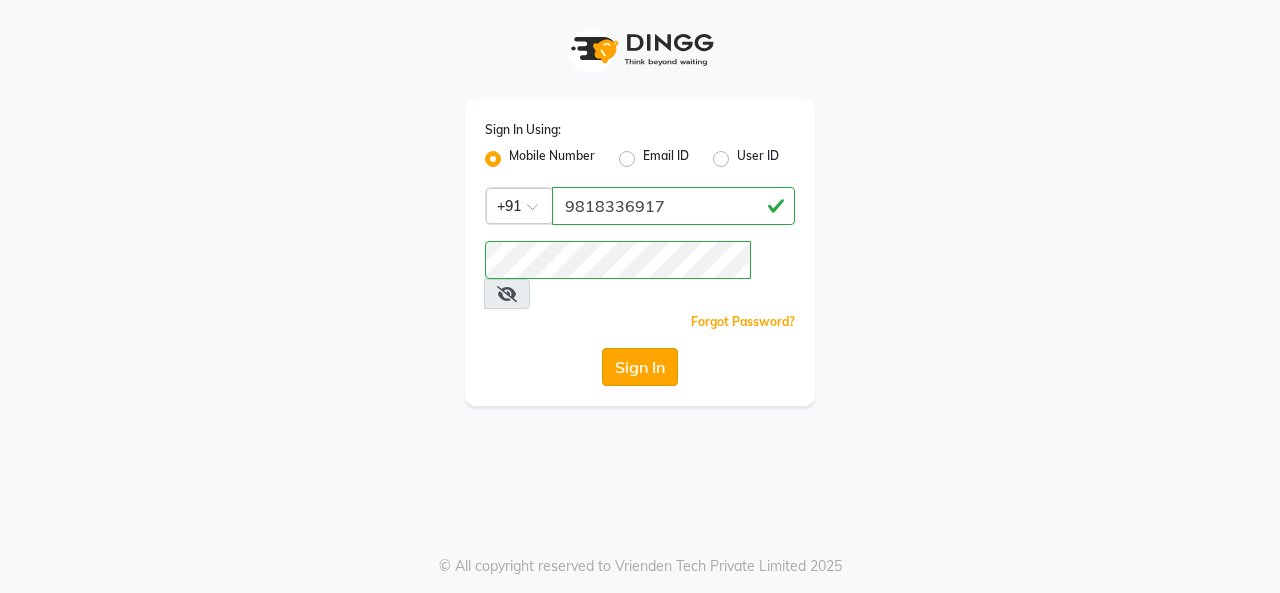 click on "Sign In" 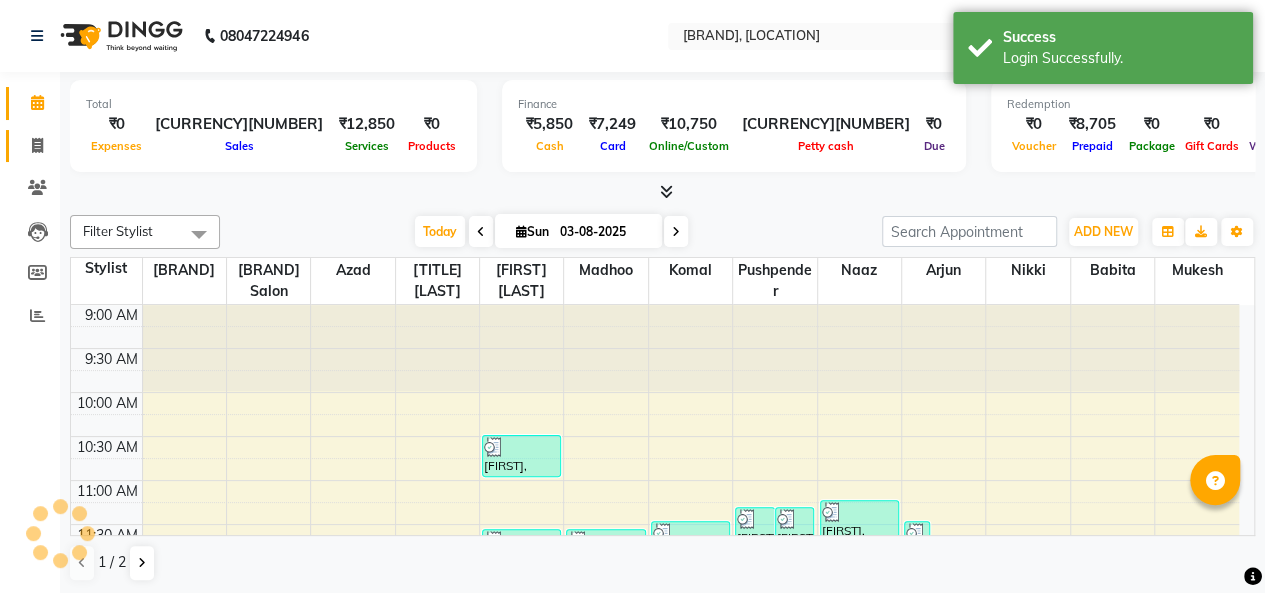 scroll, scrollTop: 0, scrollLeft: 0, axis: both 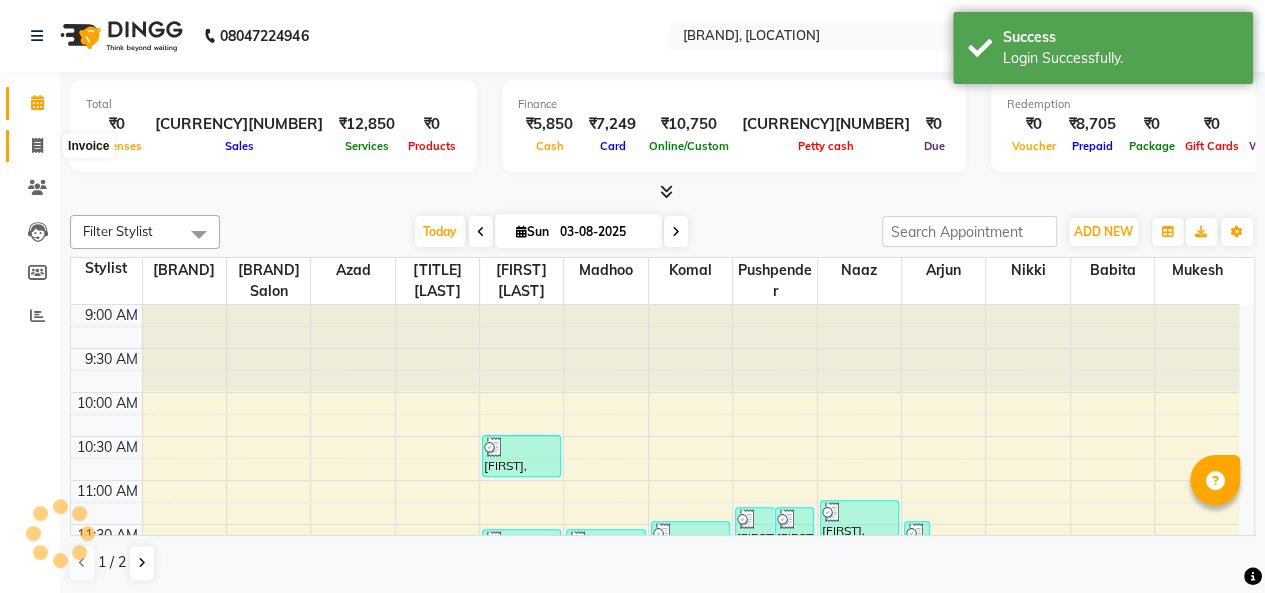 click 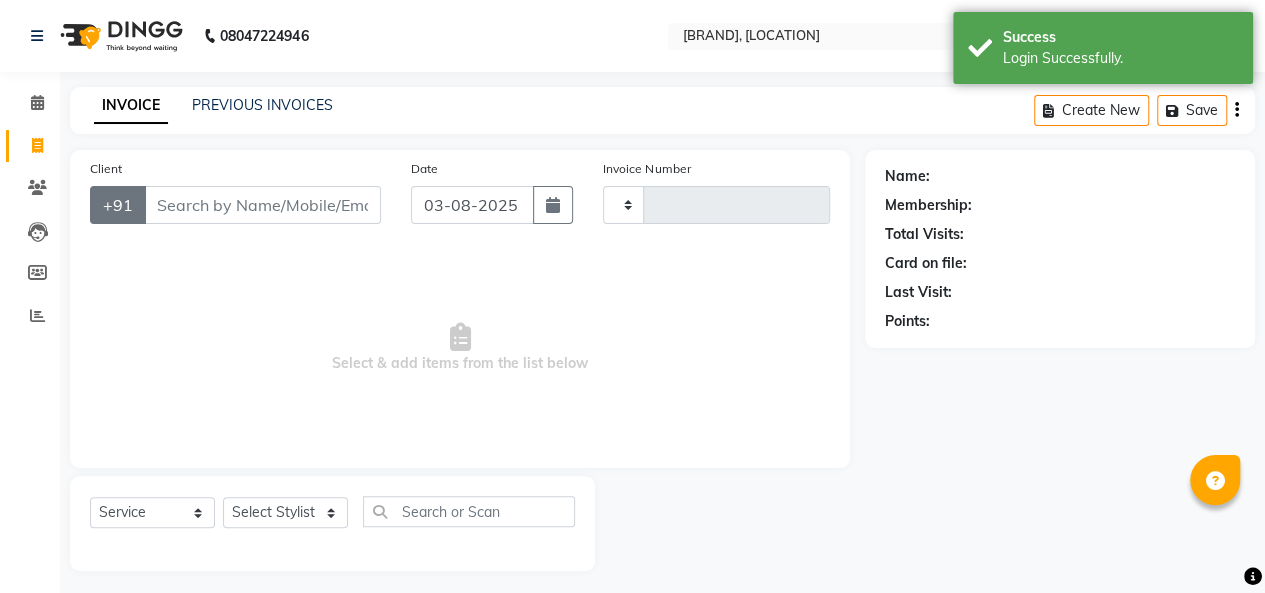type on "2424" 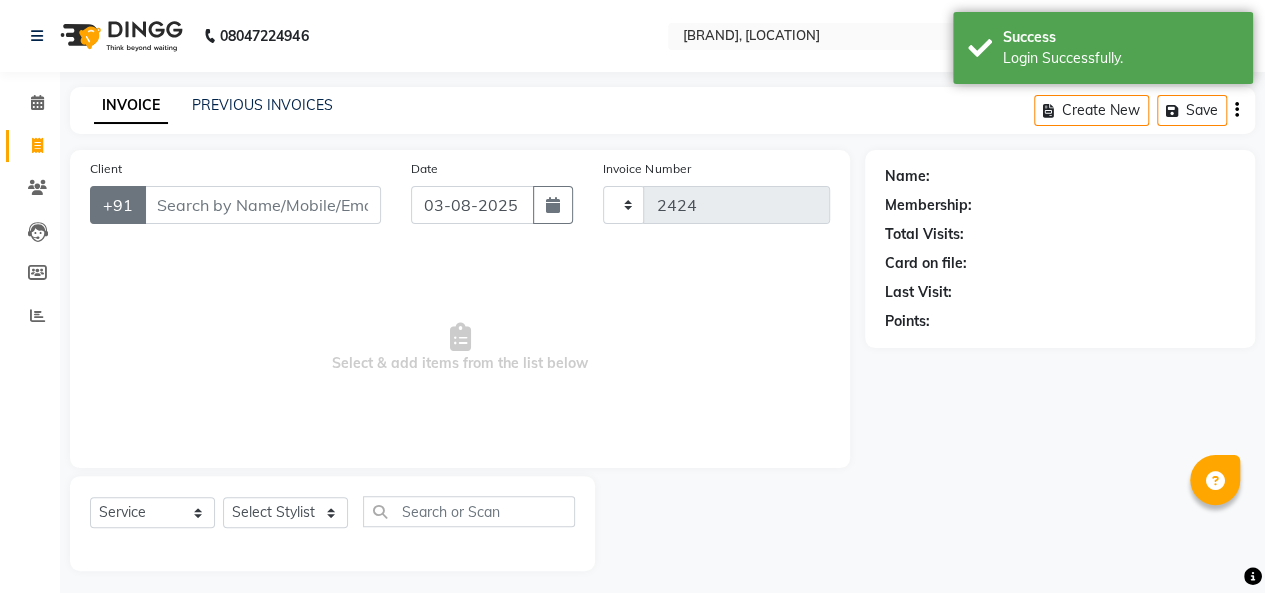 select on "6856" 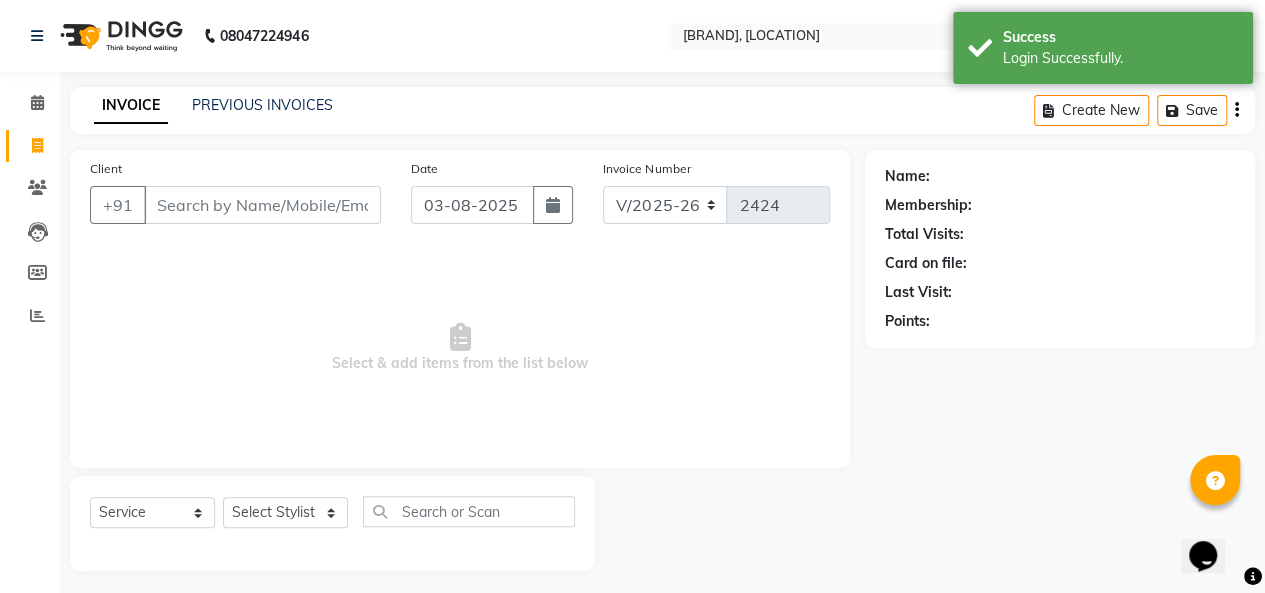 scroll, scrollTop: 0, scrollLeft: 0, axis: both 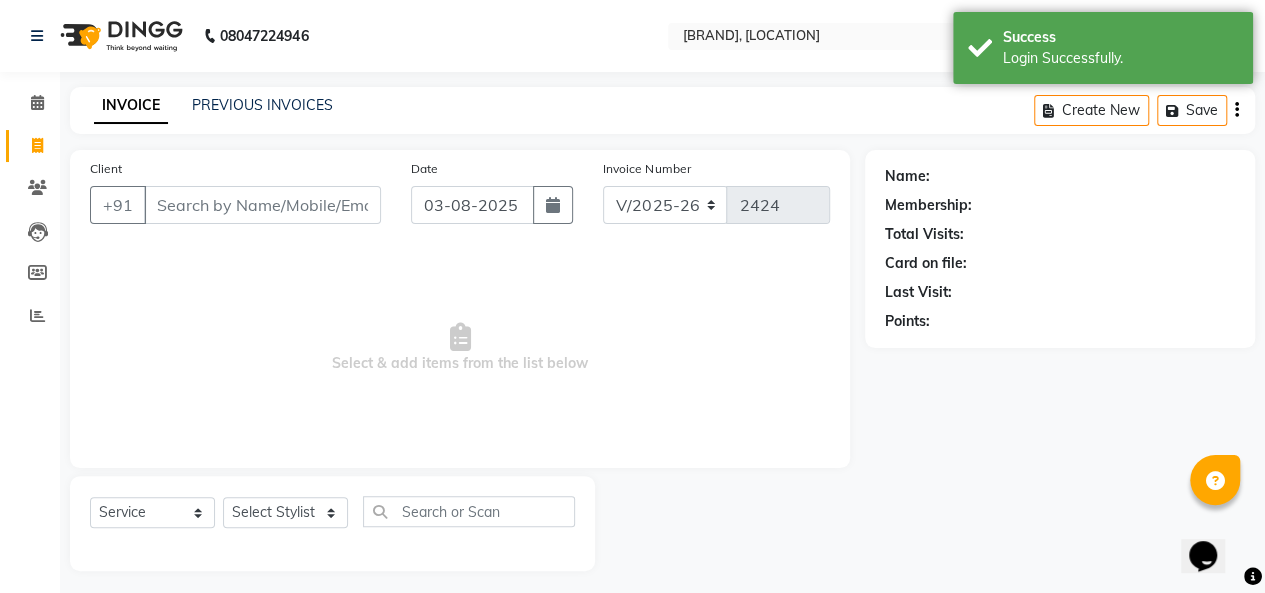 drag, startPoint x: 195, startPoint y: 194, endPoint x: 195, endPoint y: 209, distance: 15 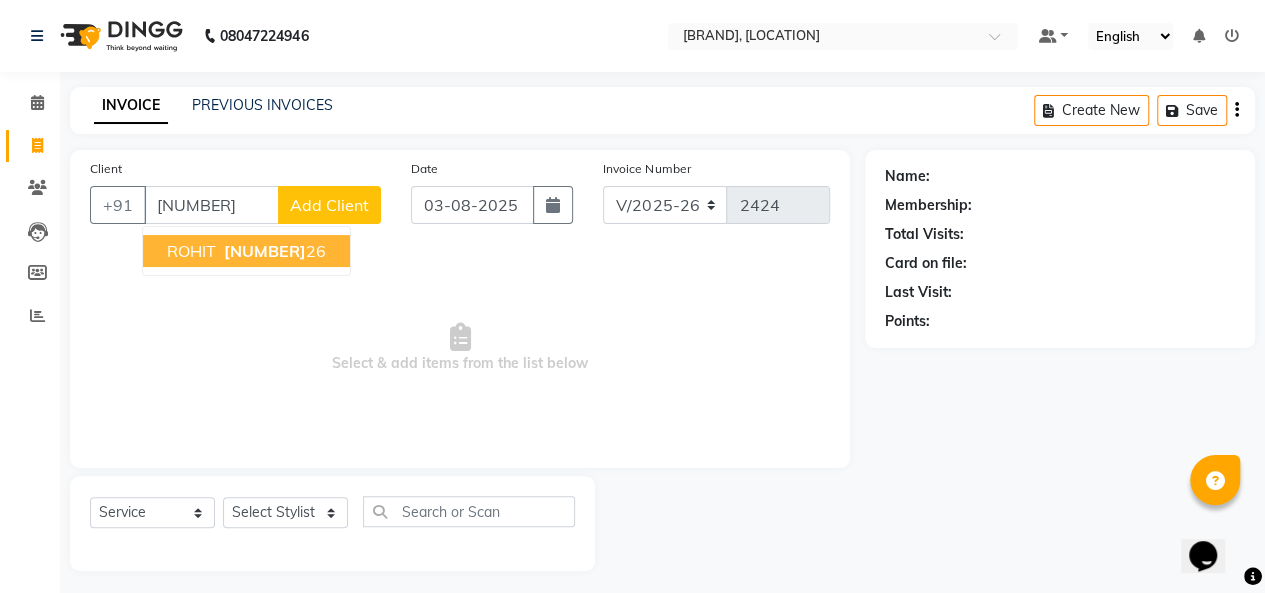 click on "ROHIT" at bounding box center [191, 251] 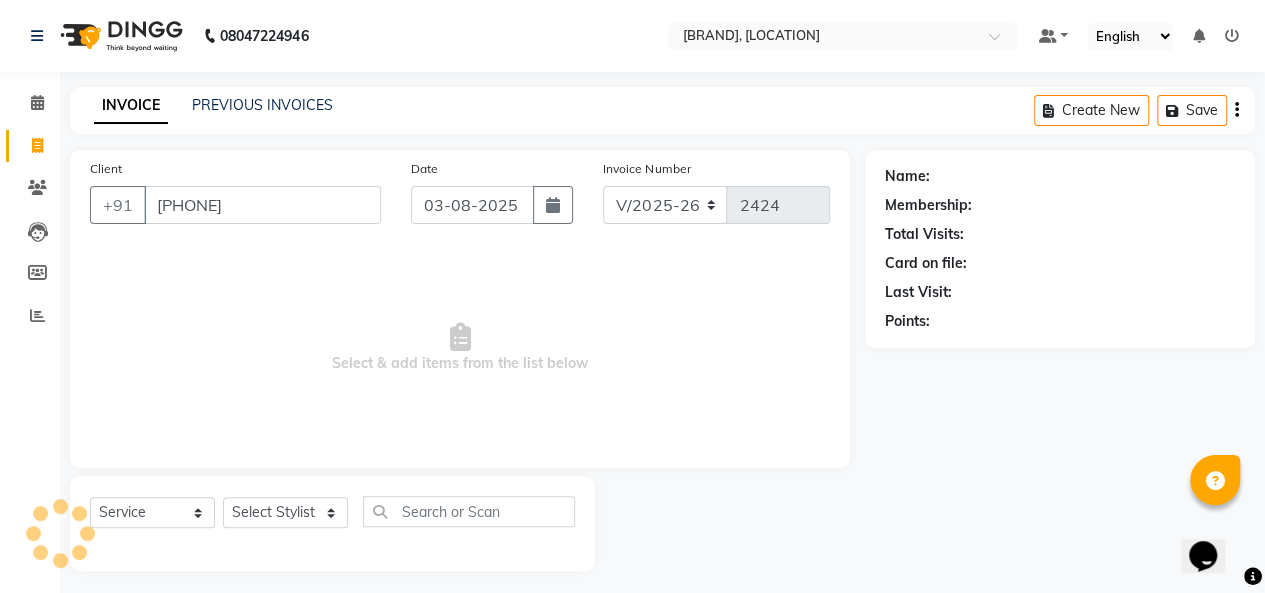 type on "[PHONE]" 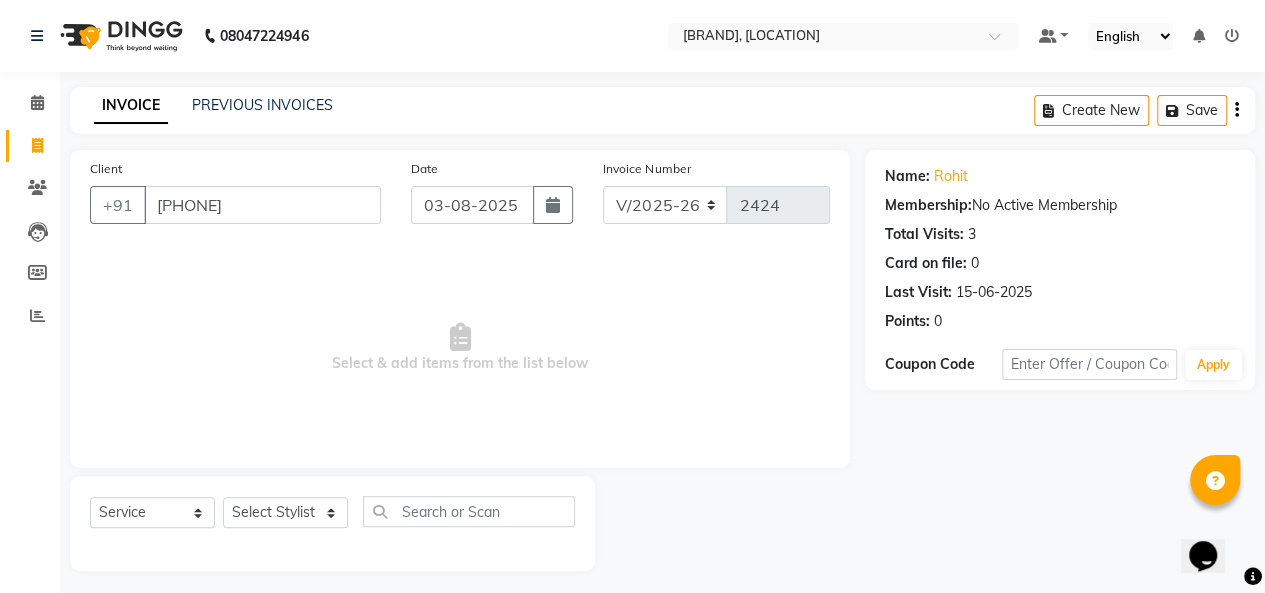 scroll, scrollTop: 7, scrollLeft: 0, axis: vertical 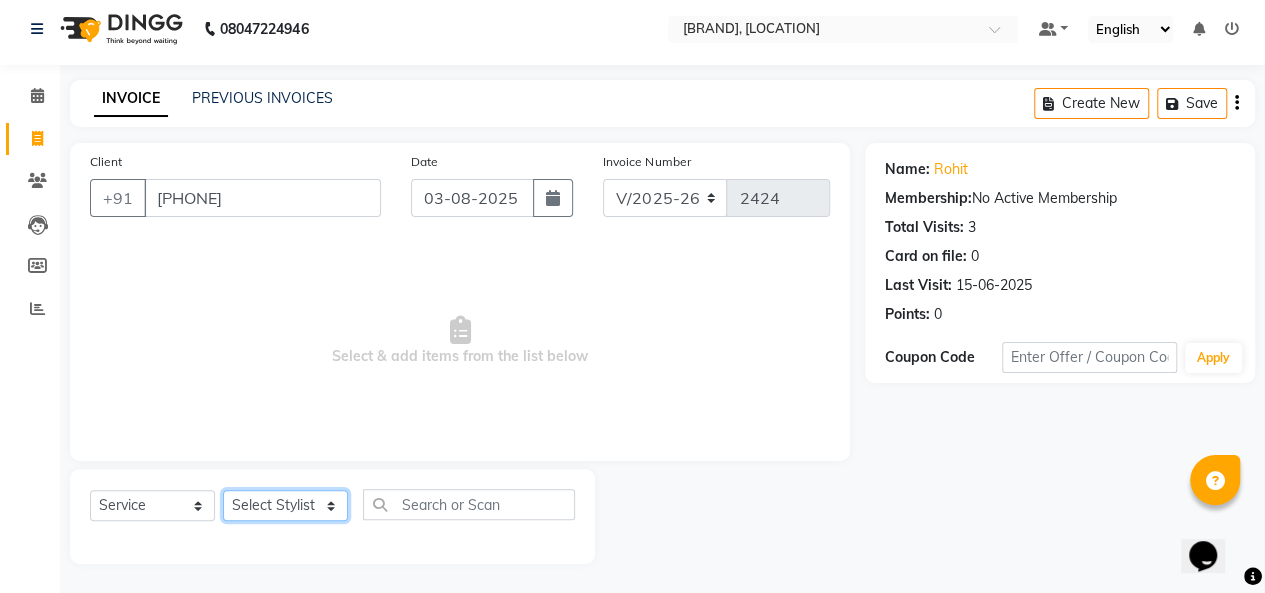 click on "Select Stylist [STYLIST_NAME] [STYLIST_NAME] [BRAND] [BRAND] Salon [STYLIST_NAME] [STYLIST_NAME] [STYLIST_NAME] [STYLIST_NAME] [STYLIST_NAME] [STYLIST_NAME]" 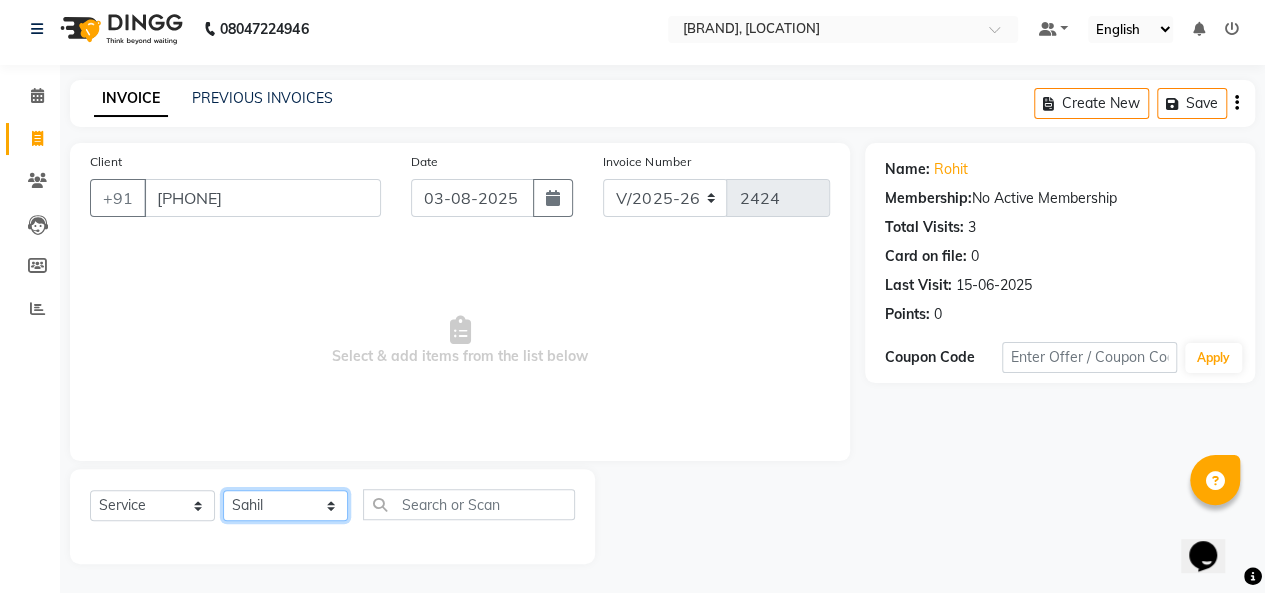 click on "Select Stylist [STYLIST_NAME] [STYLIST_NAME] [BRAND] [BRAND] Salon [STYLIST_NAME] [STYLIST_NAME] [STYLIST_NAME] [STYLIST_NAME] [STYLIST_NAME] [STYLIST_NAME]" 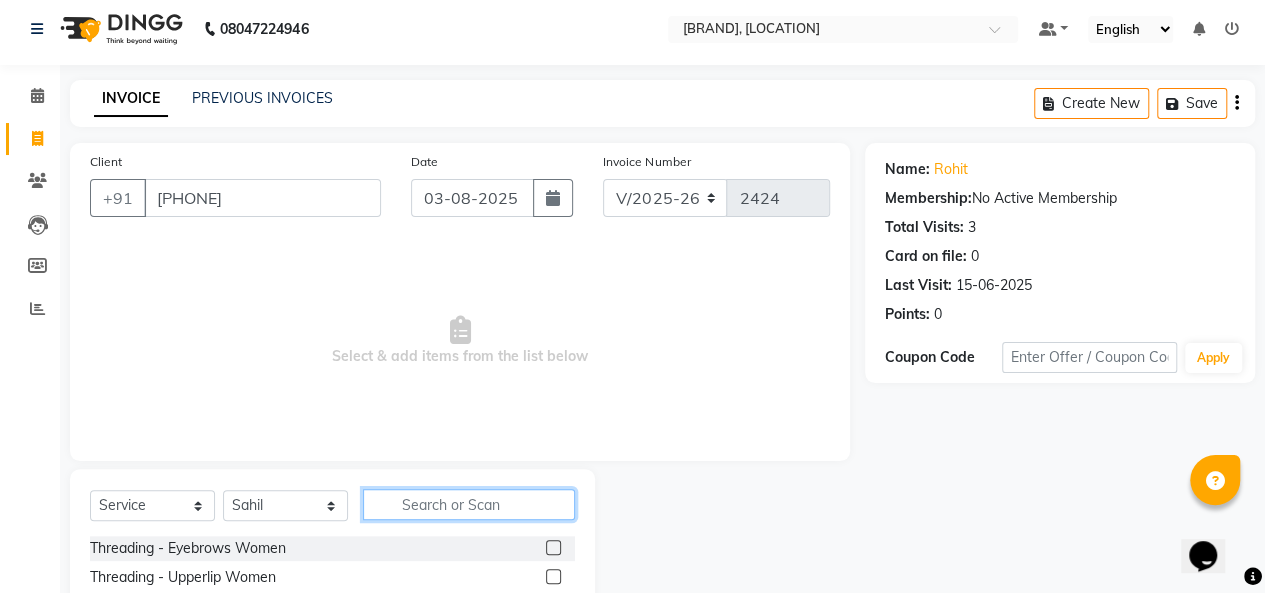 click 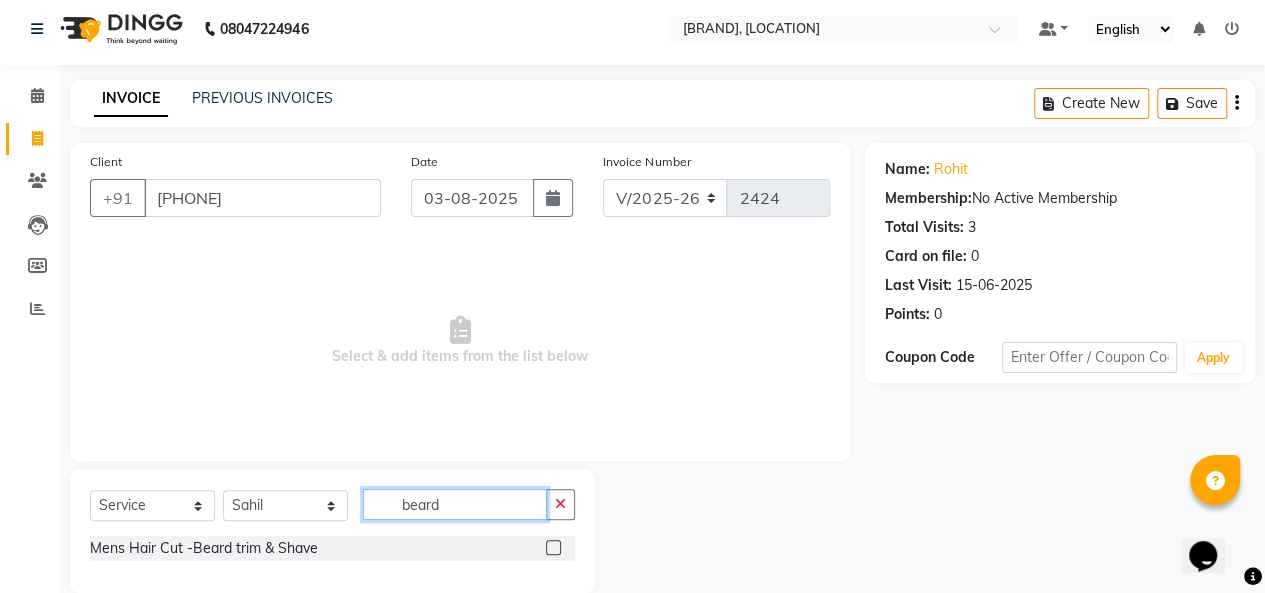 type on "beard" 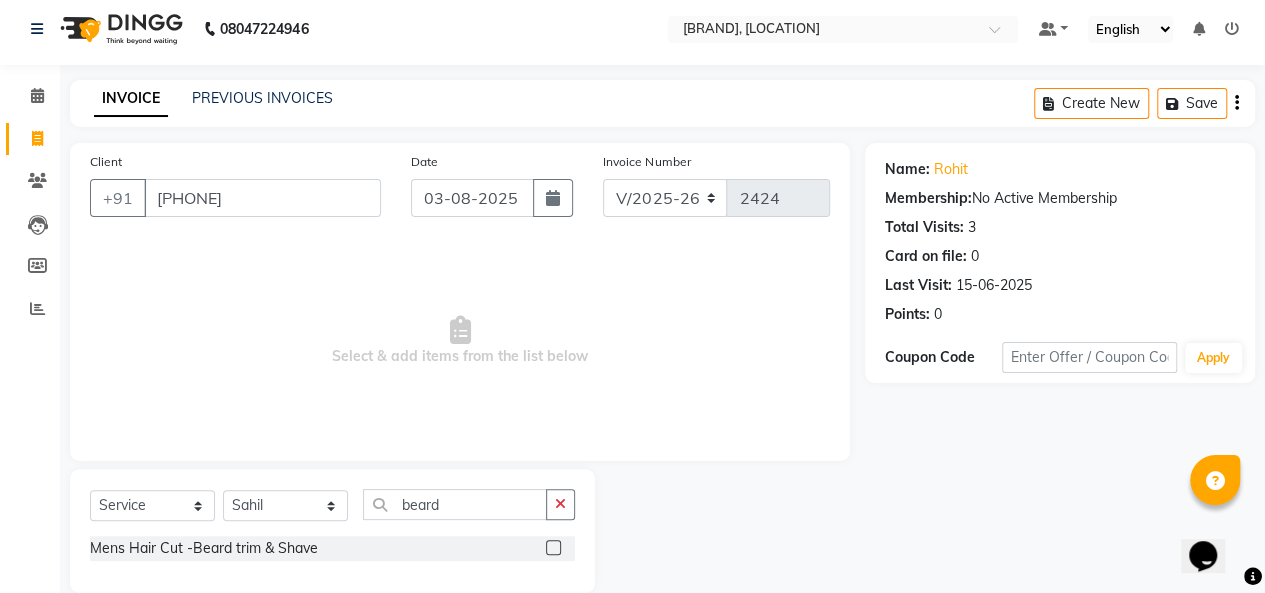 click 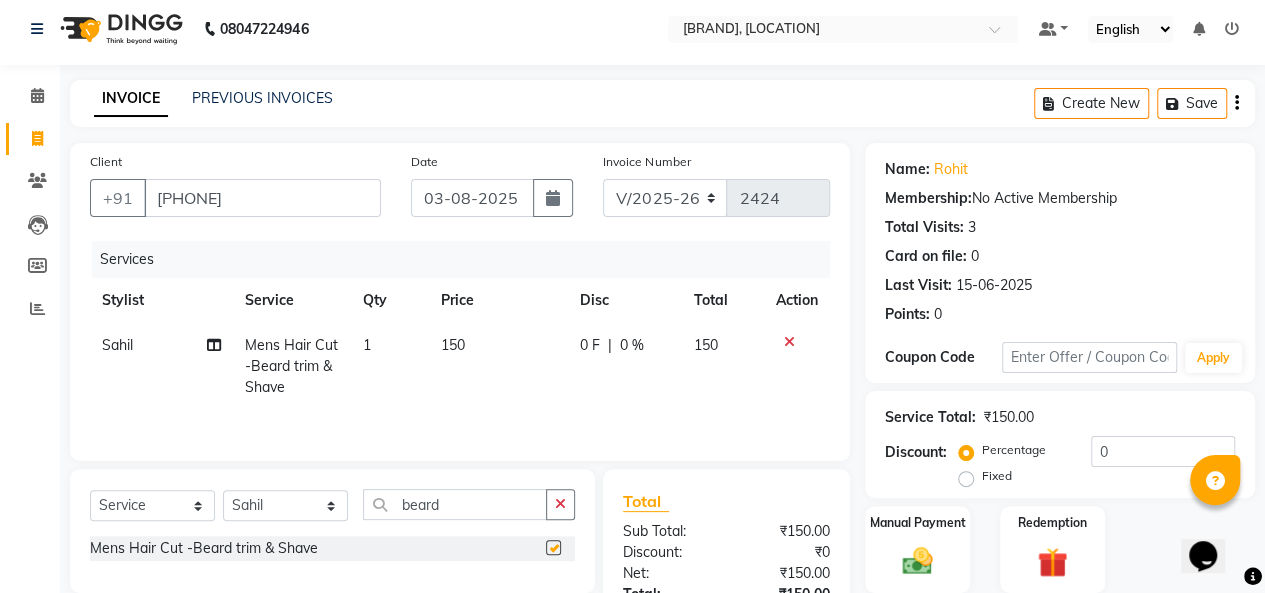 checkbox on "false" 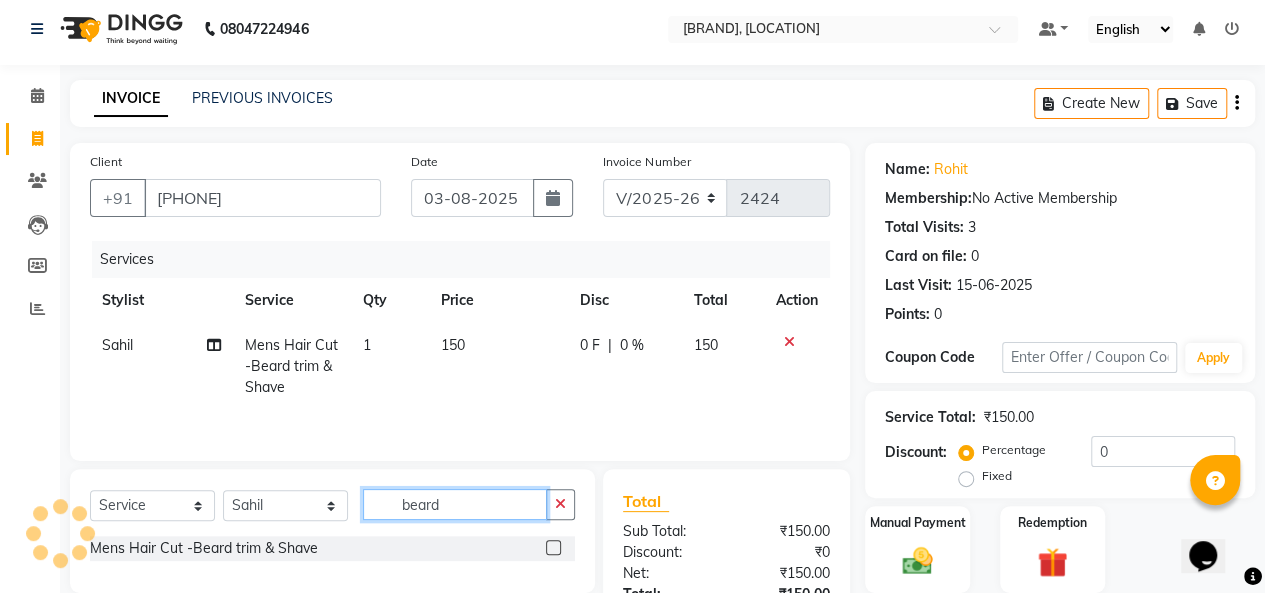 click on "beard" 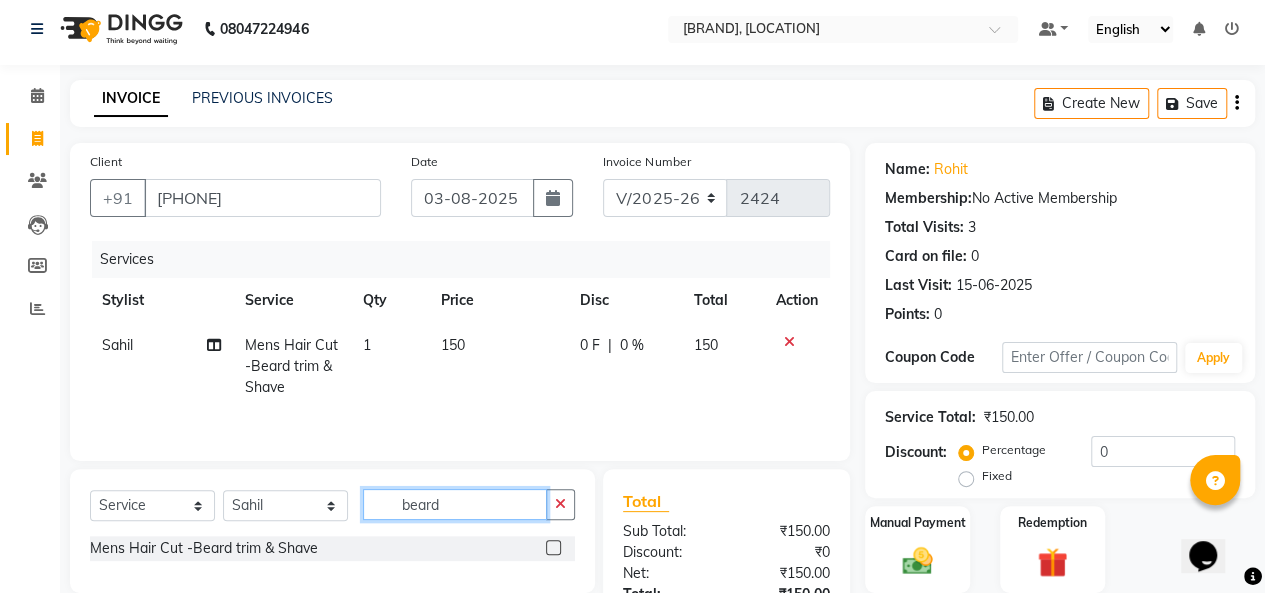 click on "beard" 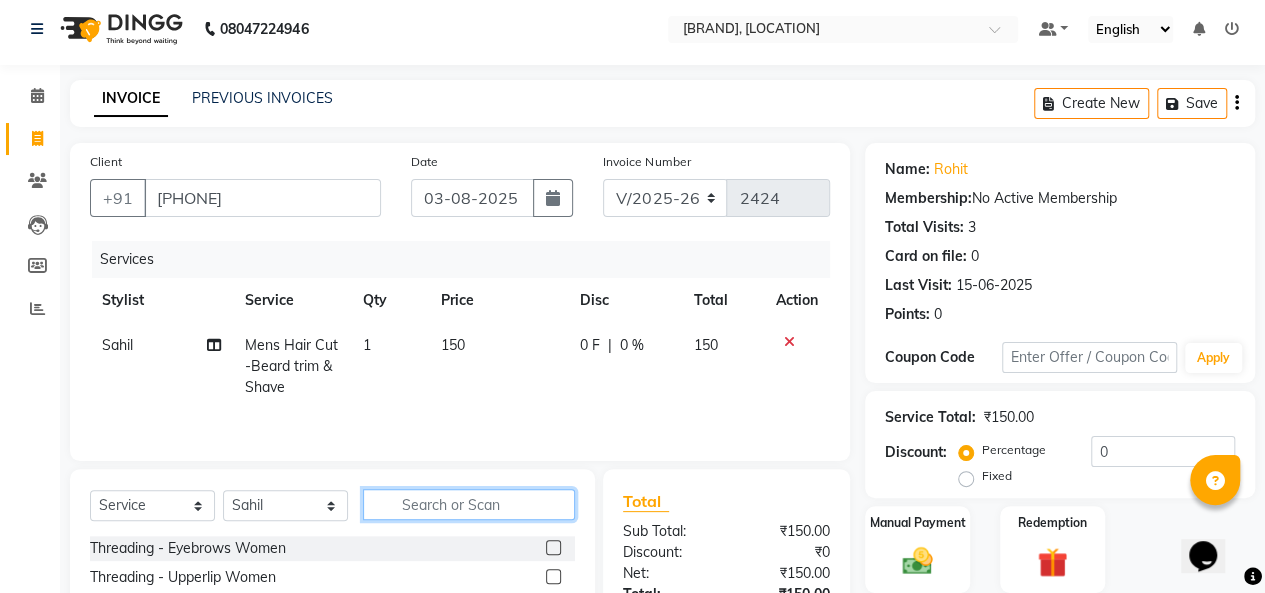 type on "d" 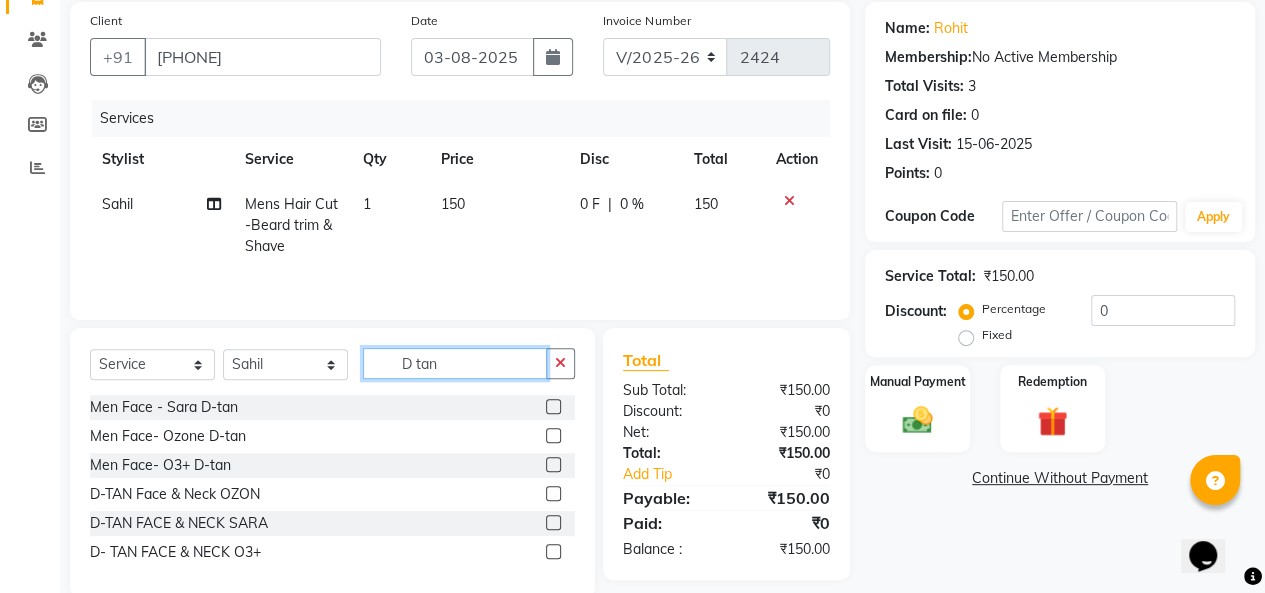 scroll, scrollTop: 181, scrollLeft: 0, axis: vertical 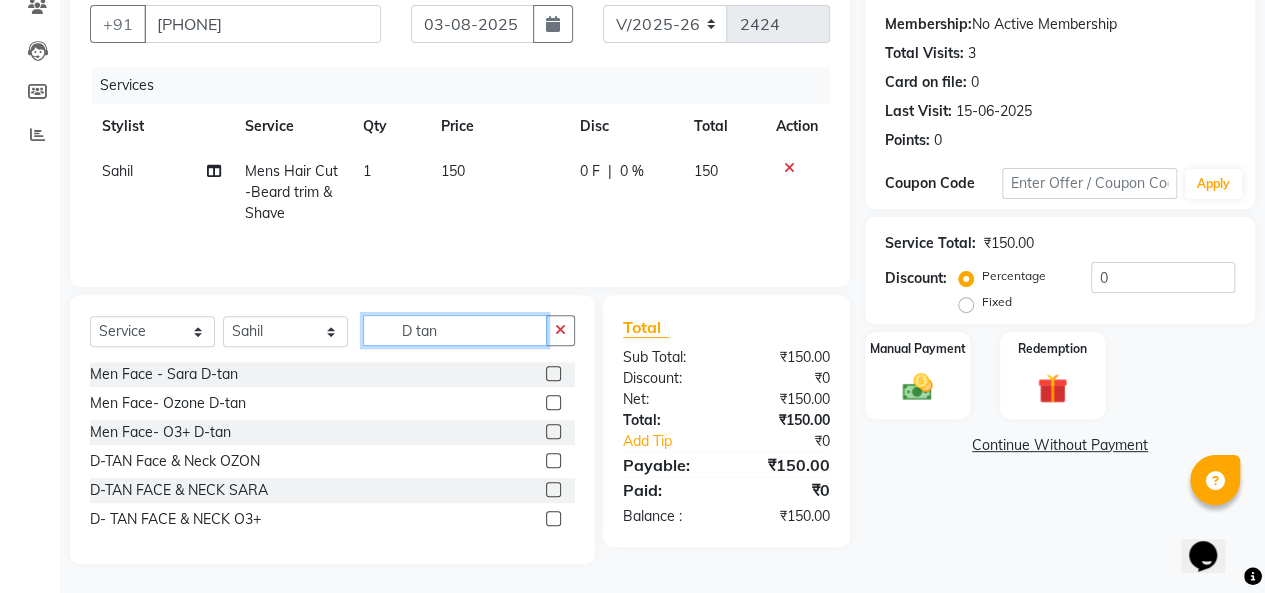 type on "D tan" 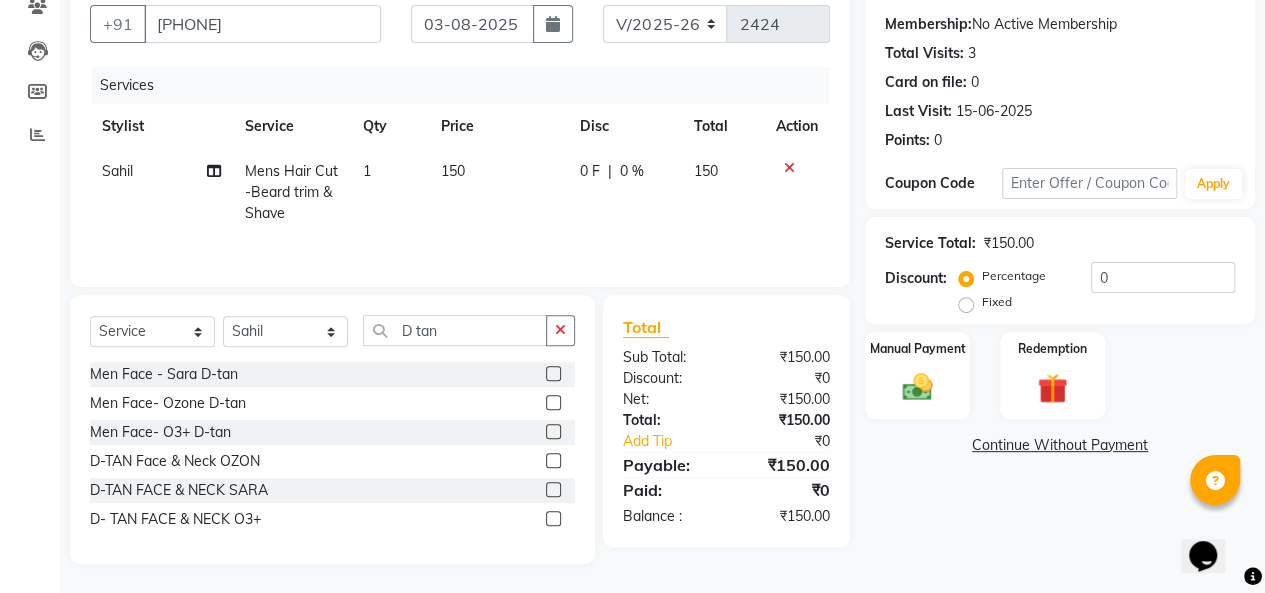 click on "D- TAN FACE & NECK O3+" 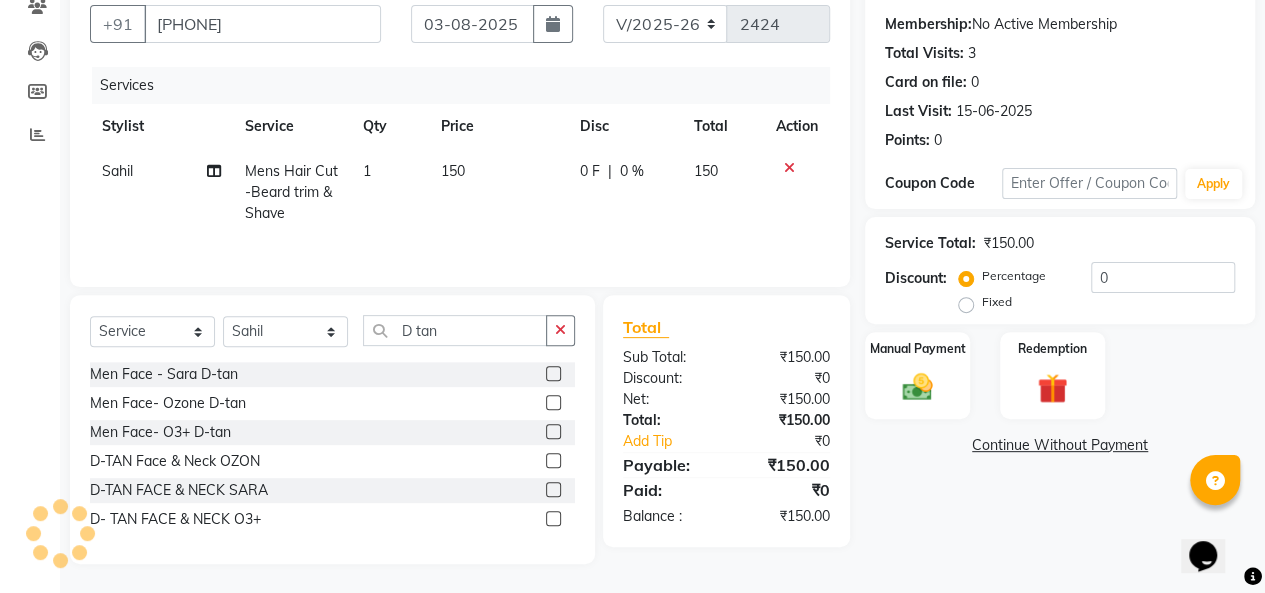 click 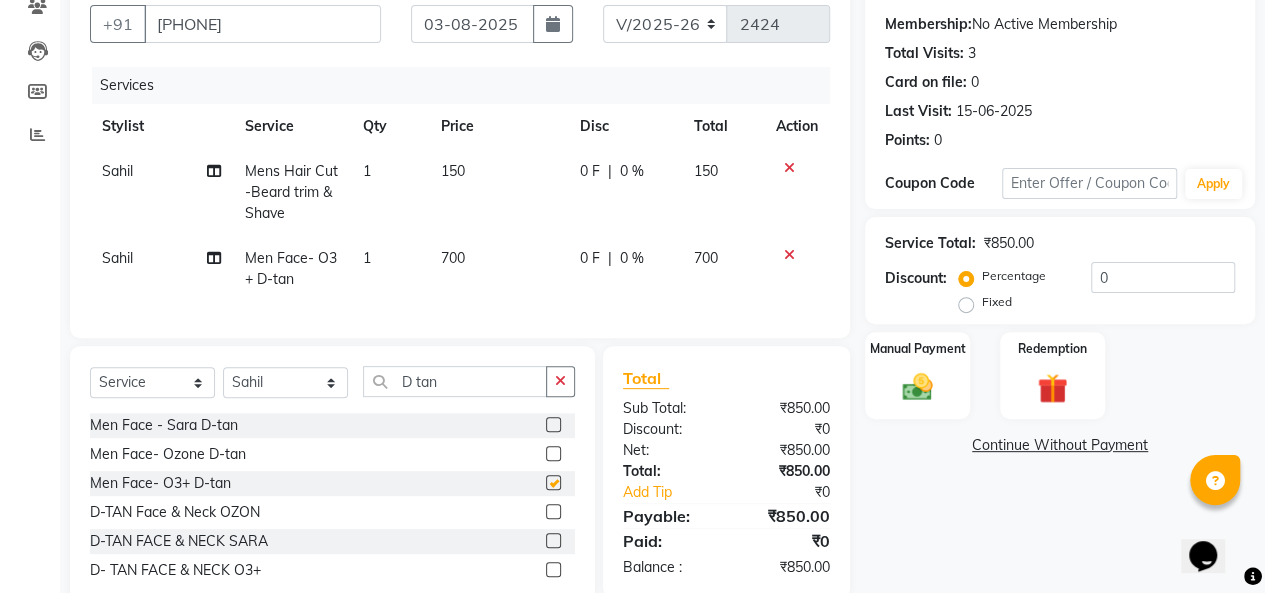 checkbox on "false" 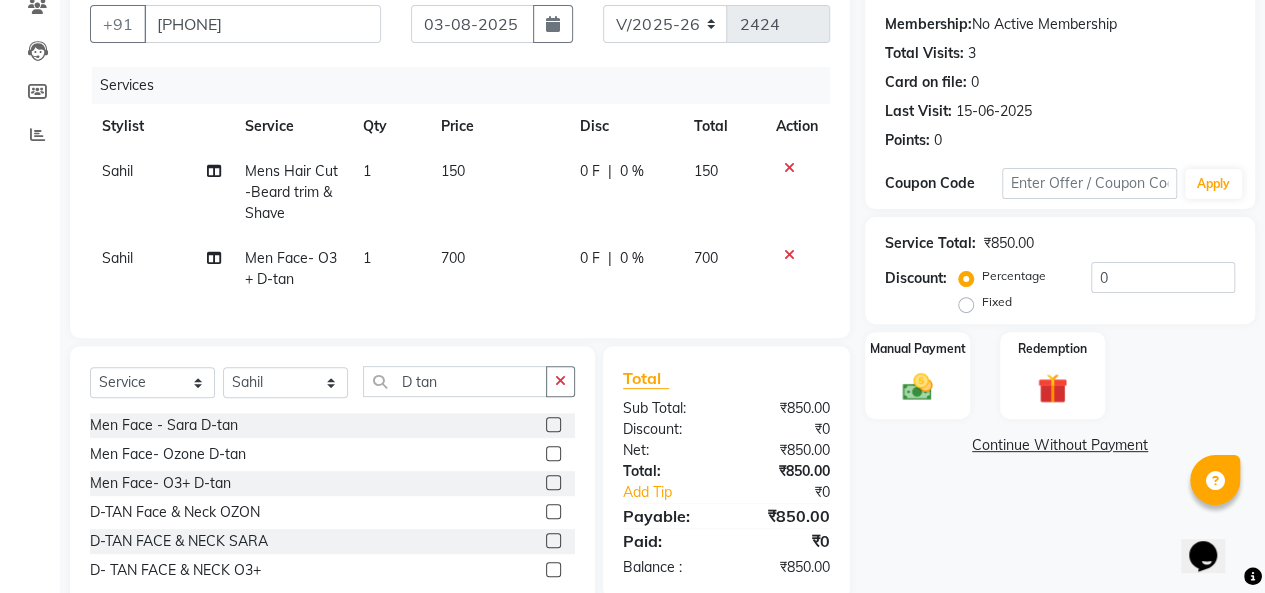 click on "700" 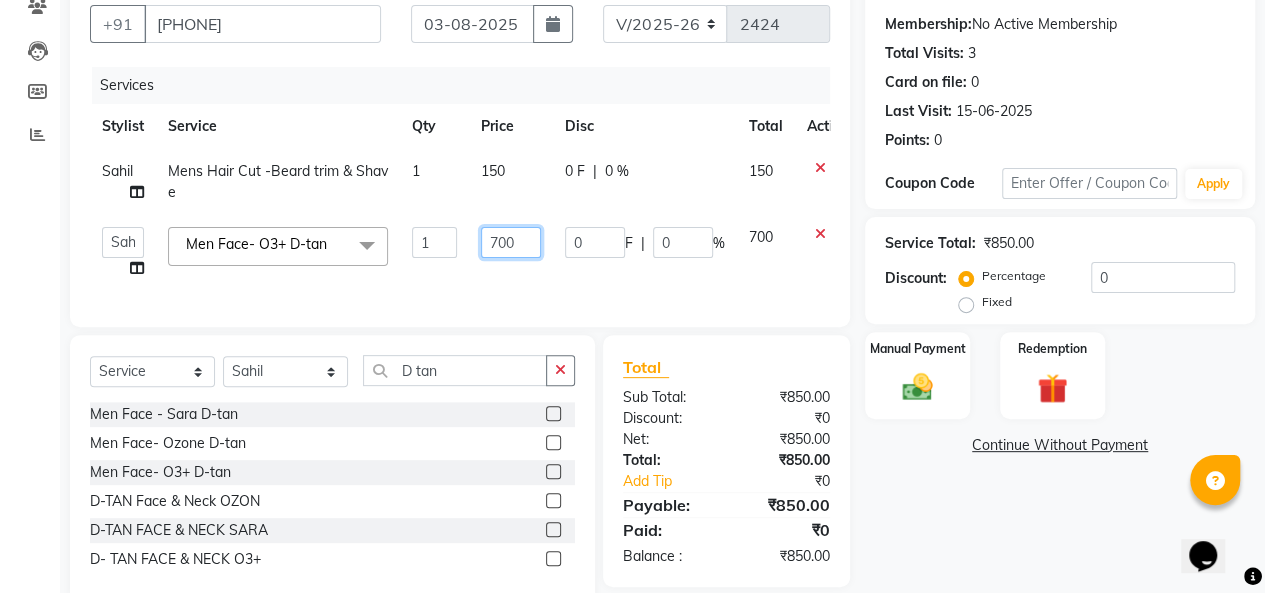 click on "700" 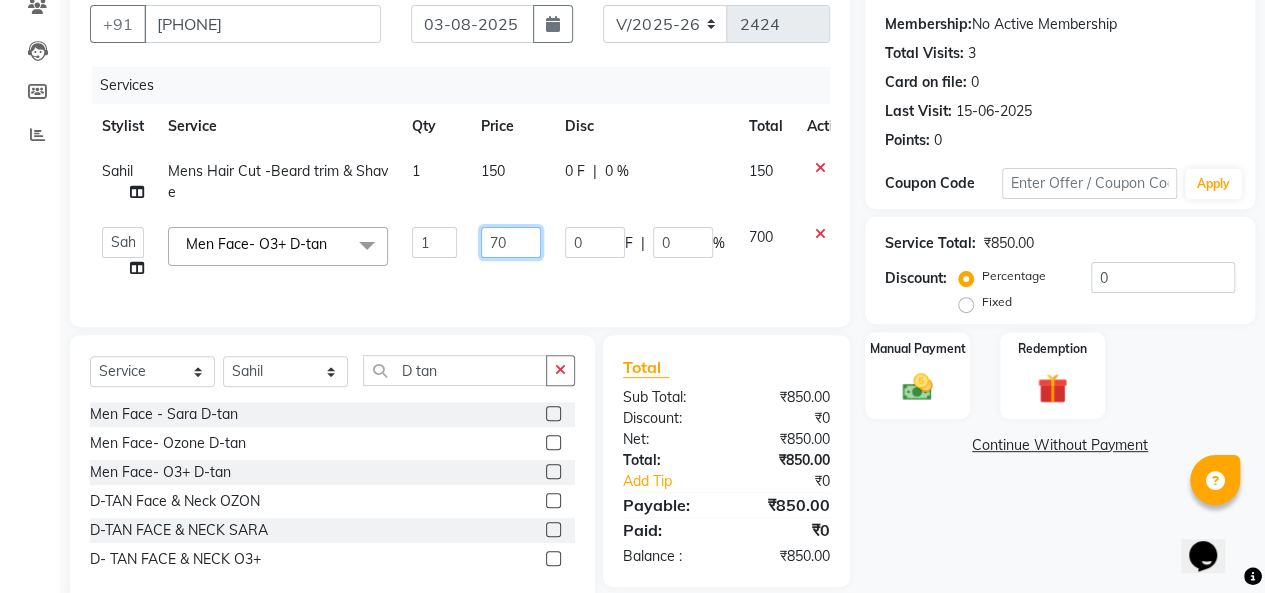 type on "7" 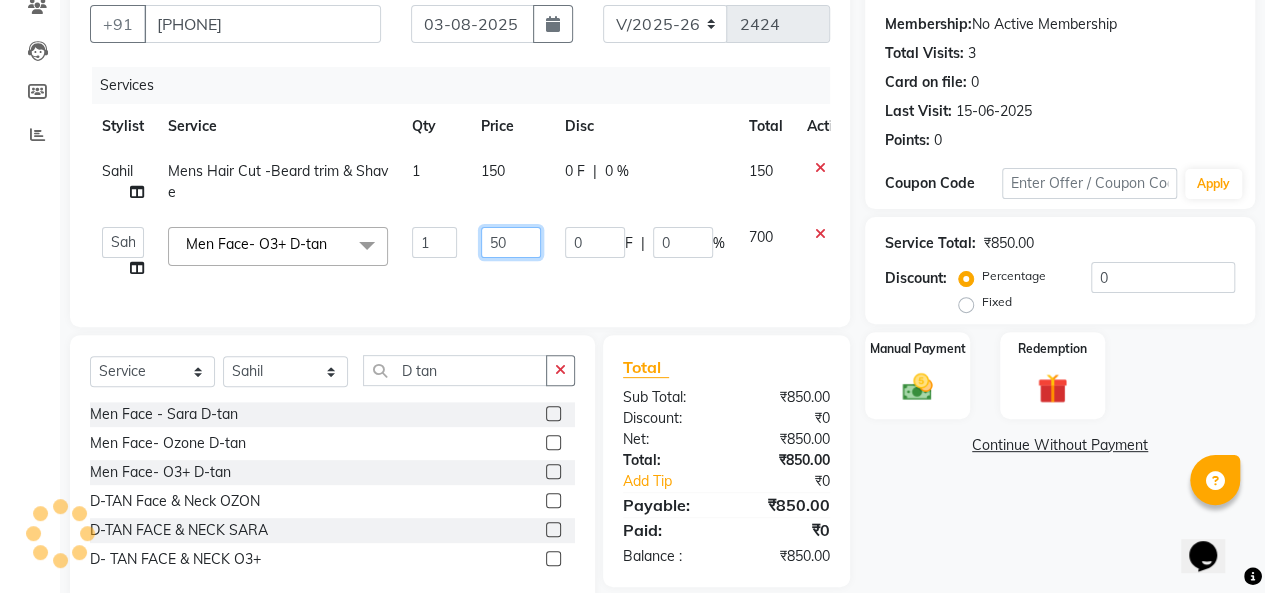 type on "500" 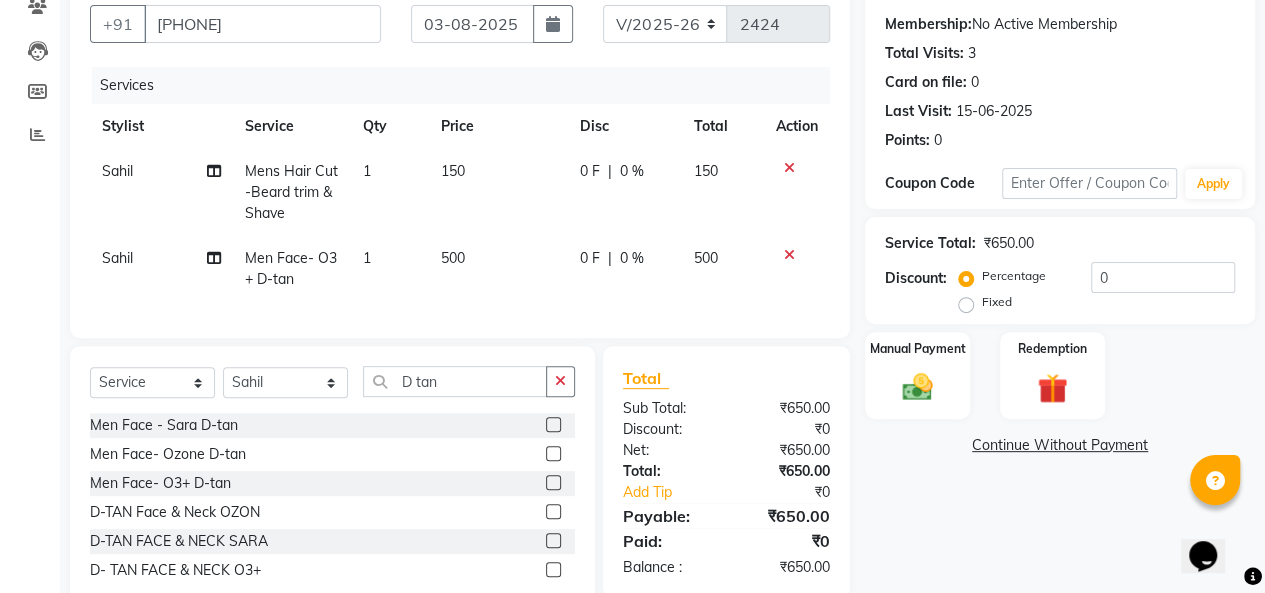 click on "150" 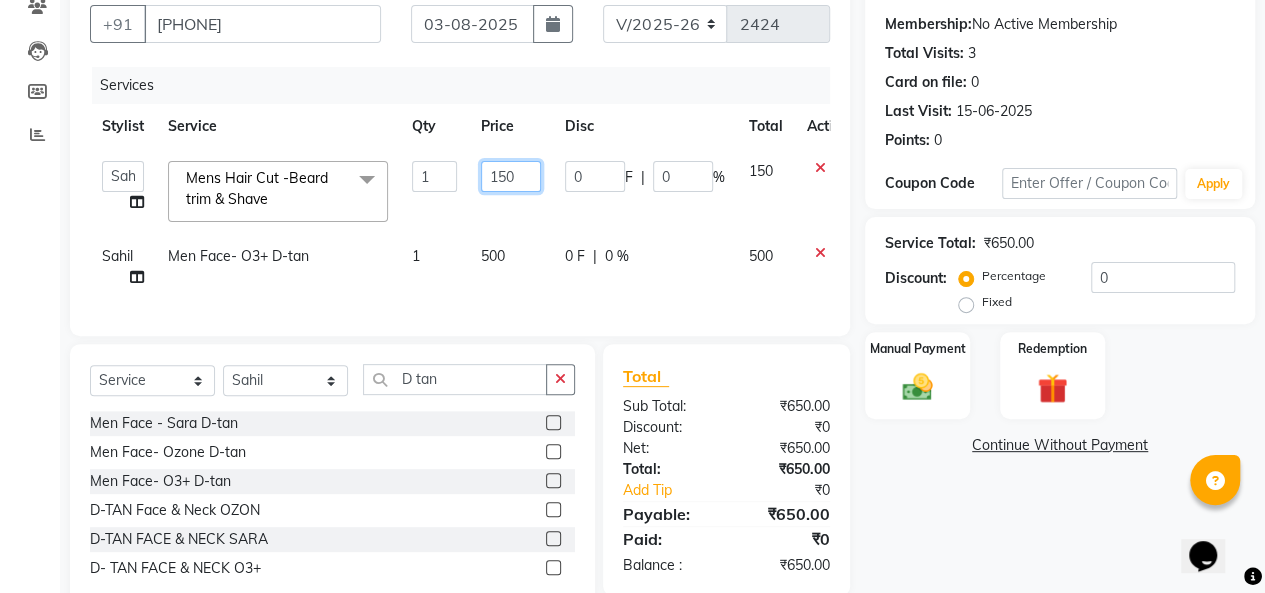 click on "150" 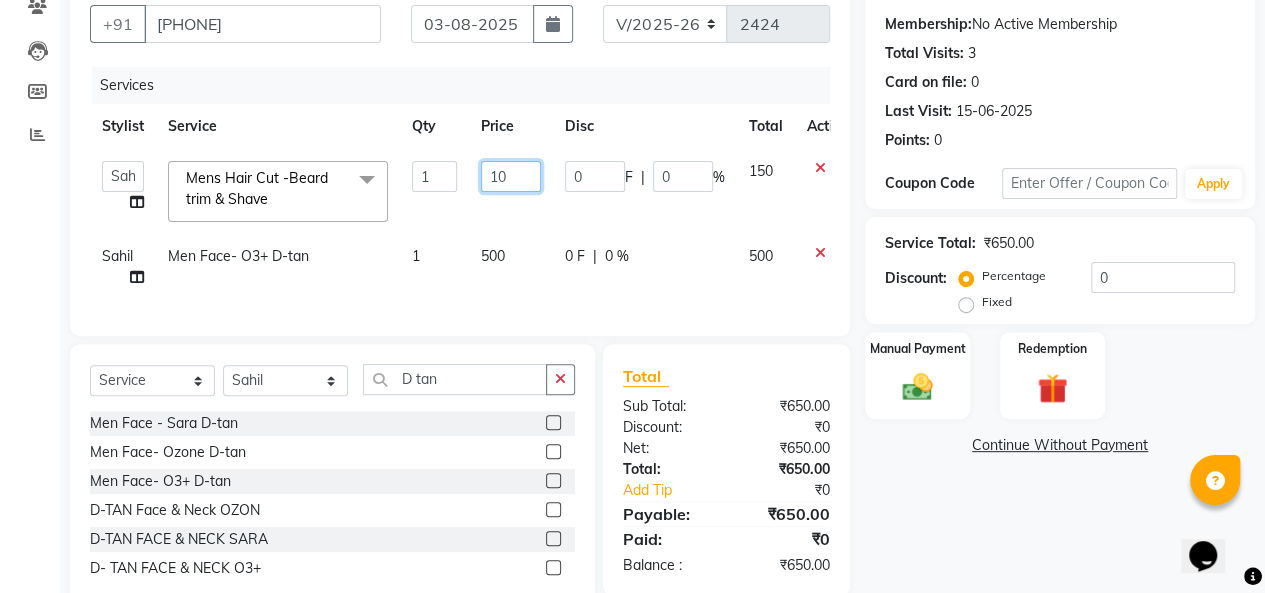 type on "100" 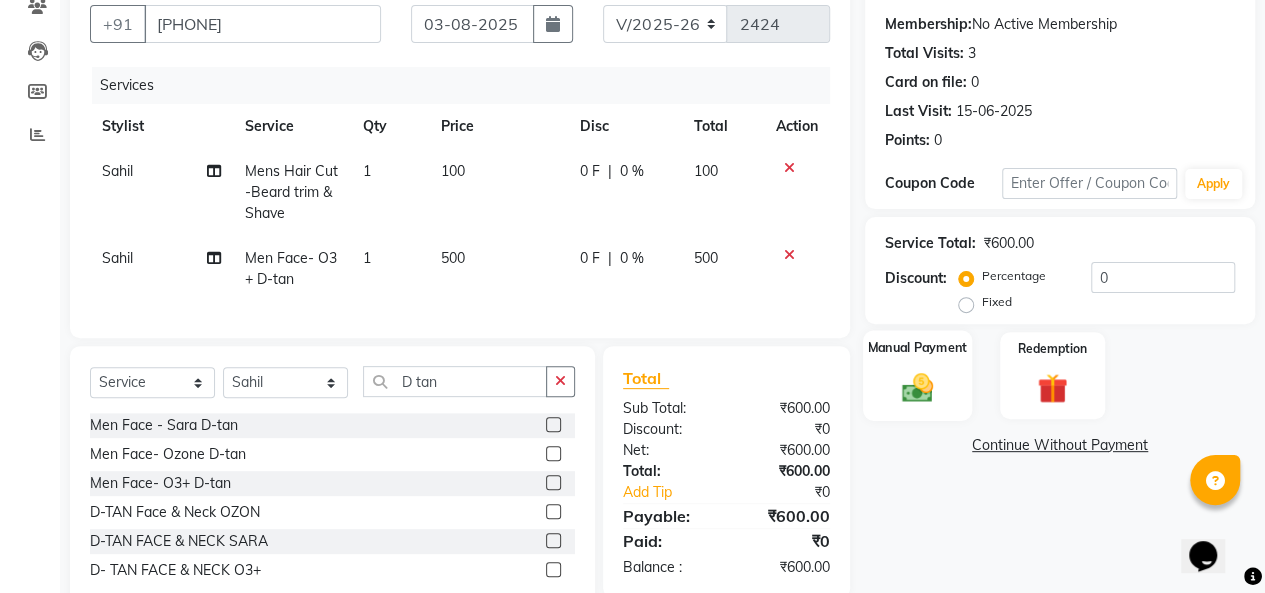 click on "Manual Payment" 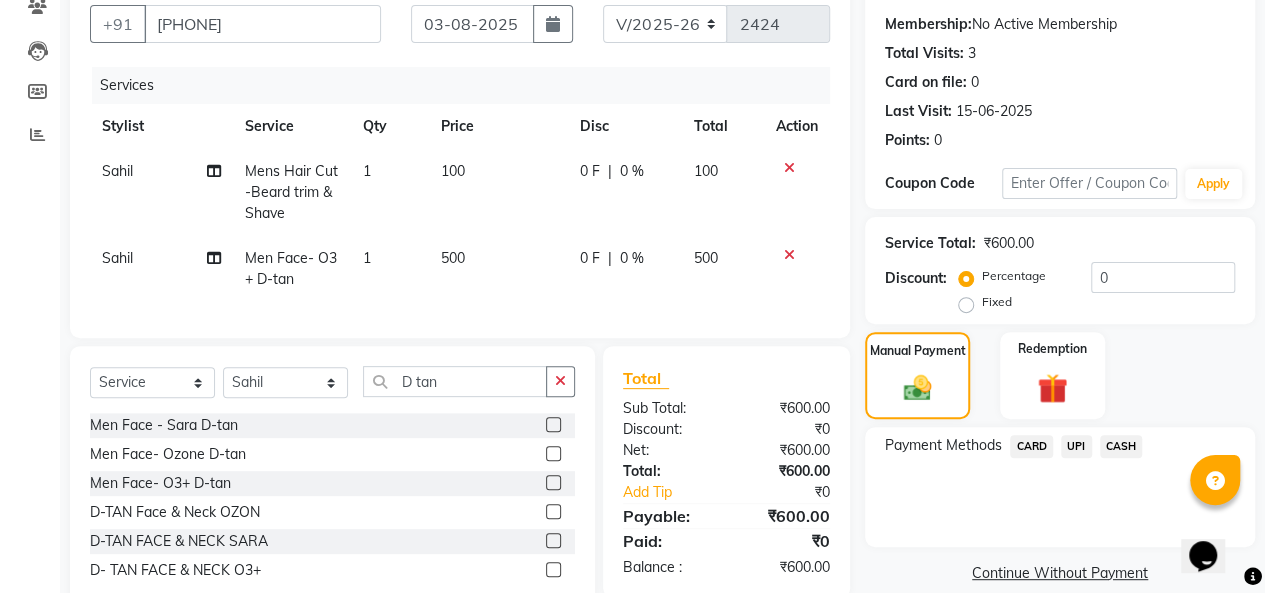click on "UPI" 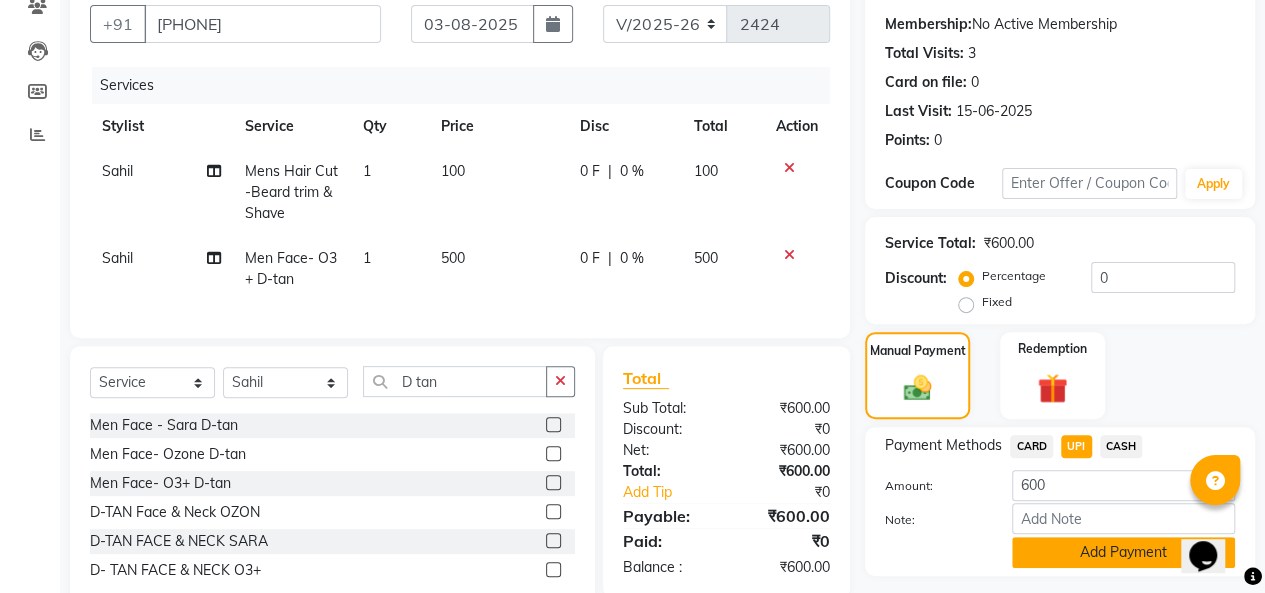 click on "Add Payment" 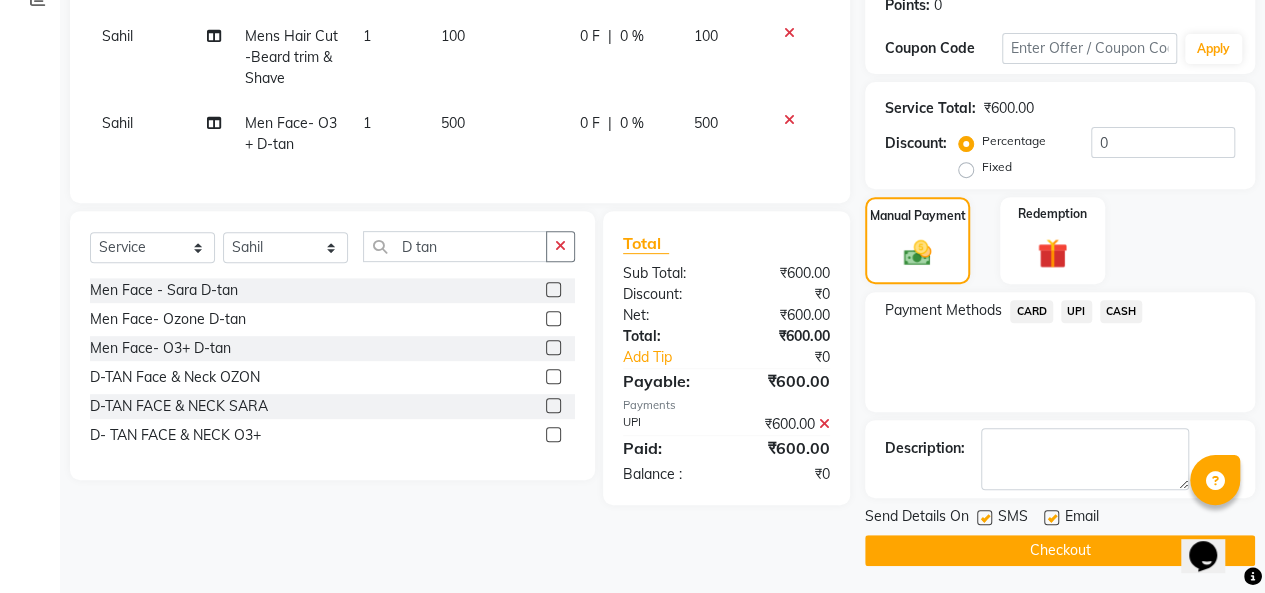 click on "Checkout" 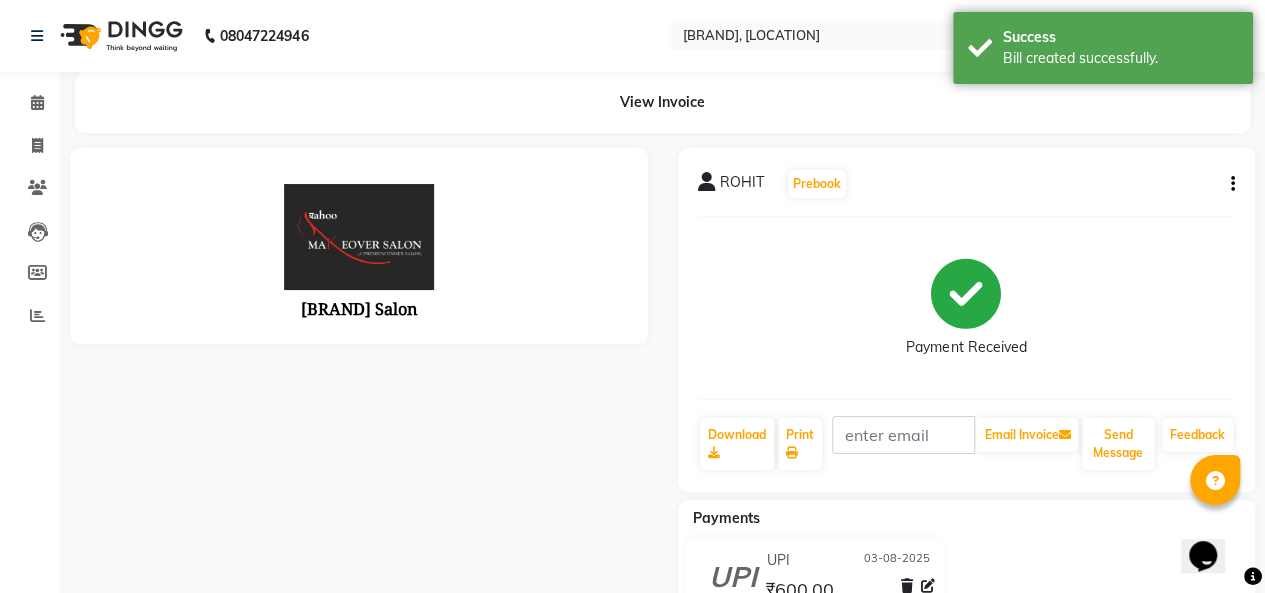 scroll, scrollTop: 0, scrollLeft: 0, axis: both 